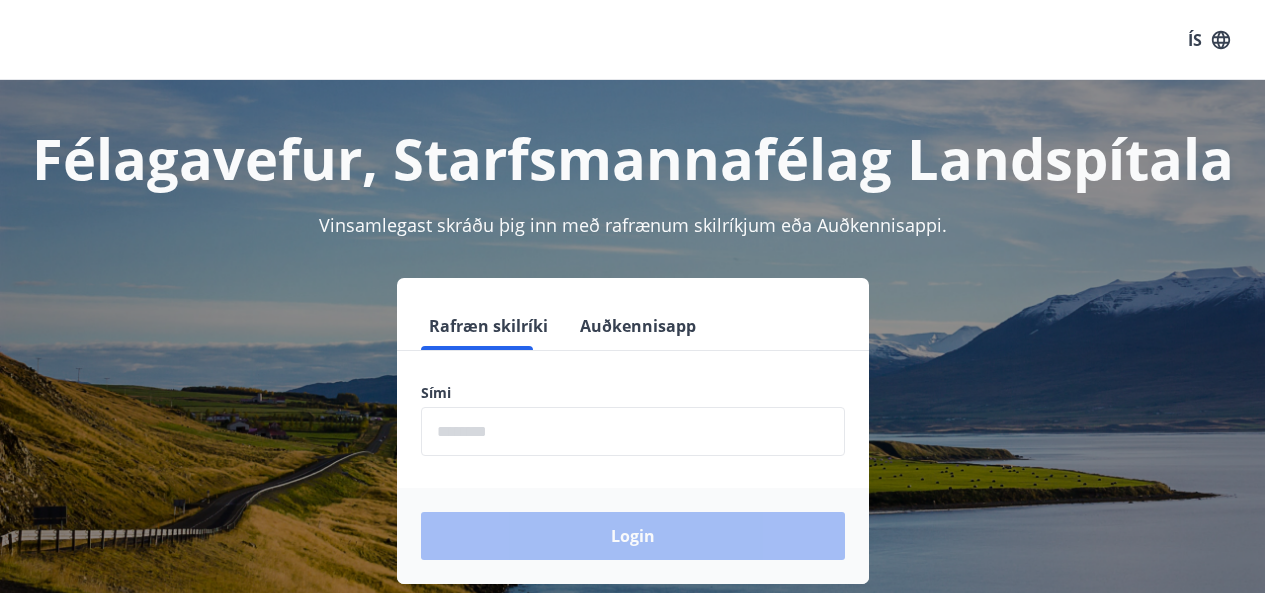 scroll, scrollTop: 0, scrollLeft: 0, axis: both 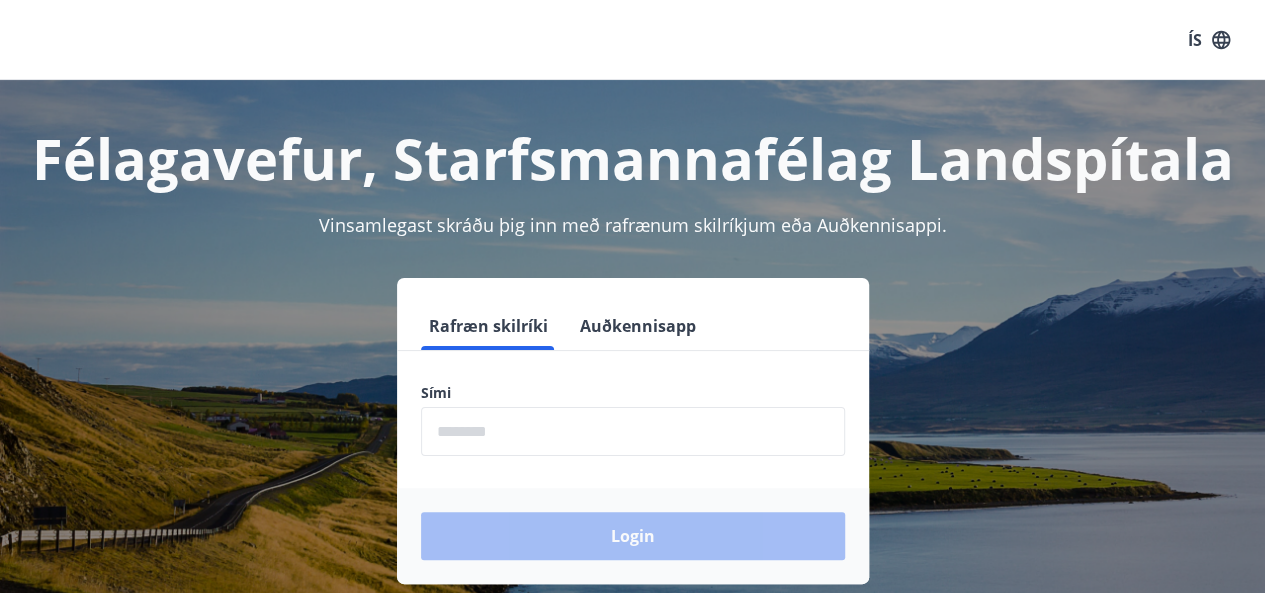 click at bounding box center [633, 431] 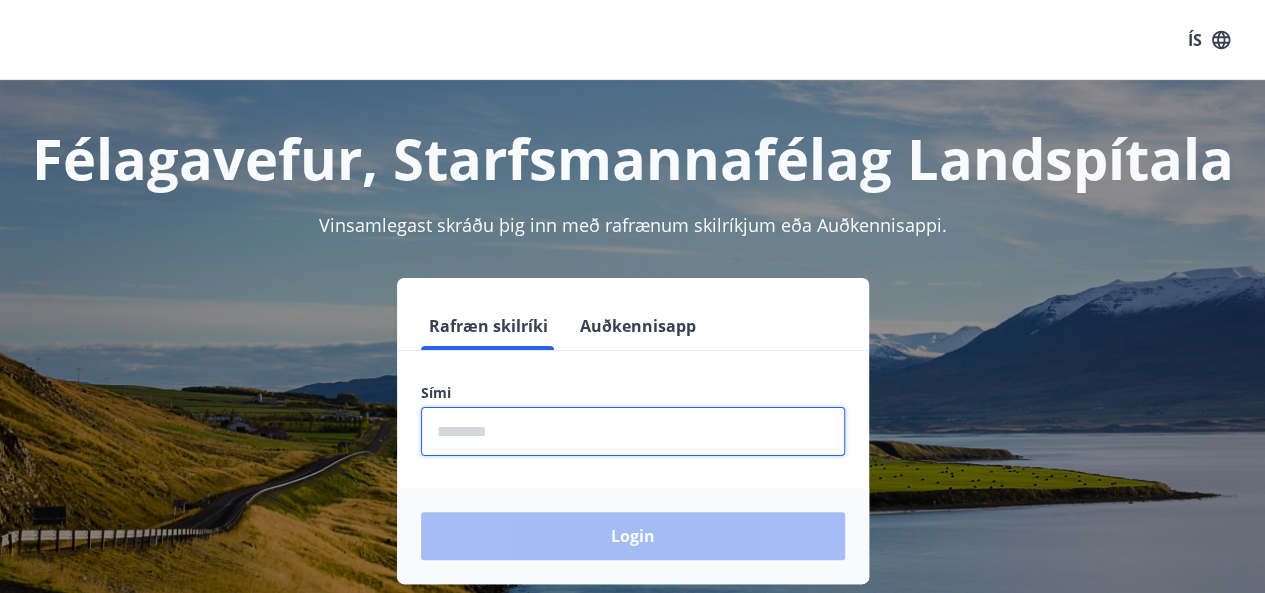 type on "********" 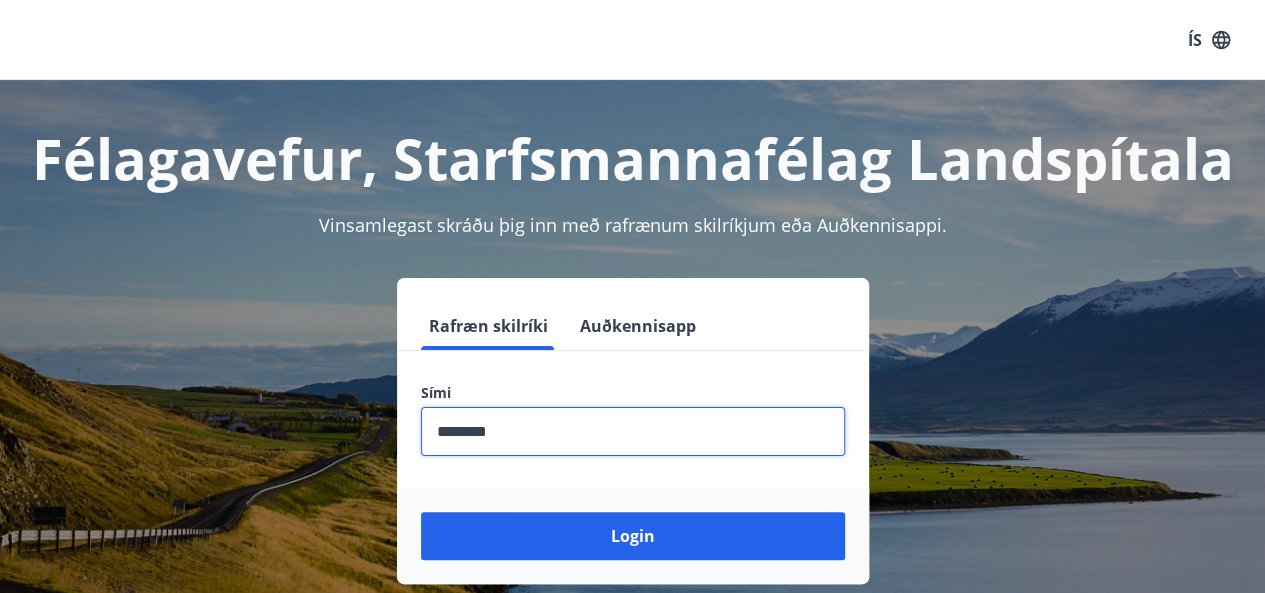 click on "Login" at bounding box center [633, 536] 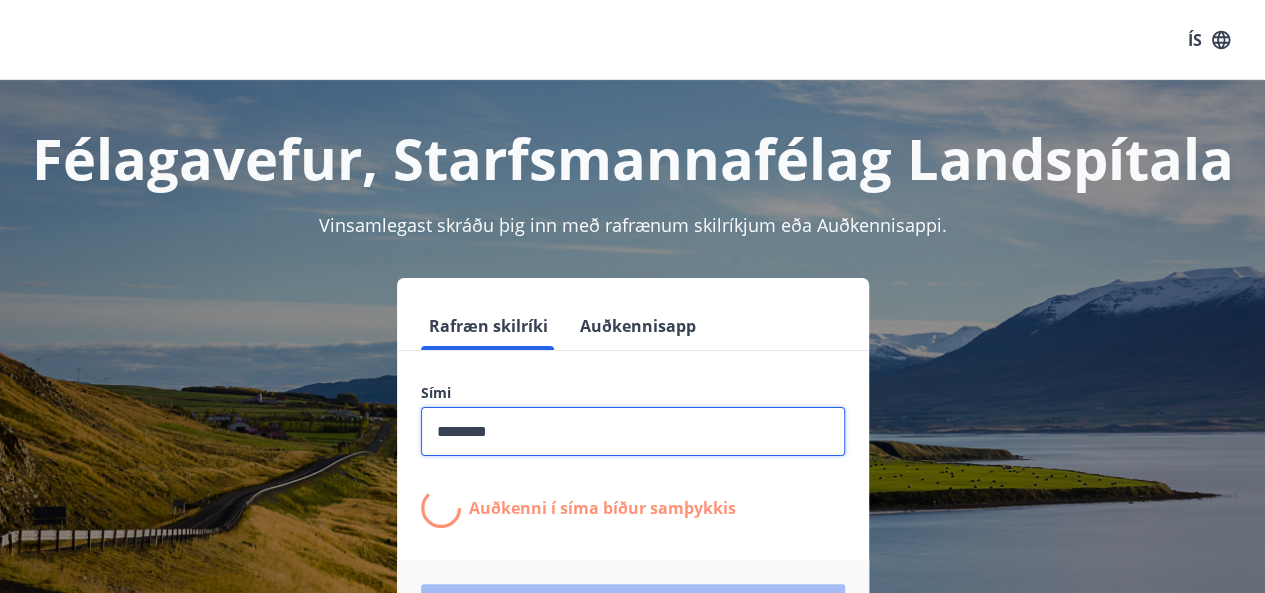scroll, scrollTop: 100, scrollLeft: 0, axis: vertical 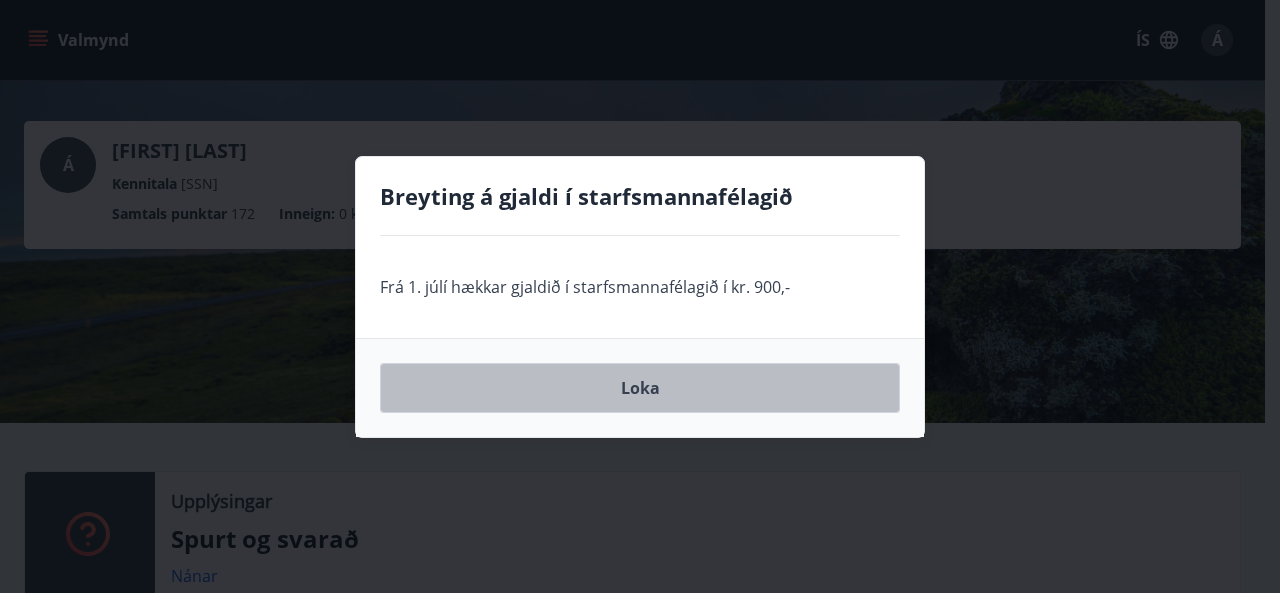 click on "Loka" at bounding box center [640, 388] 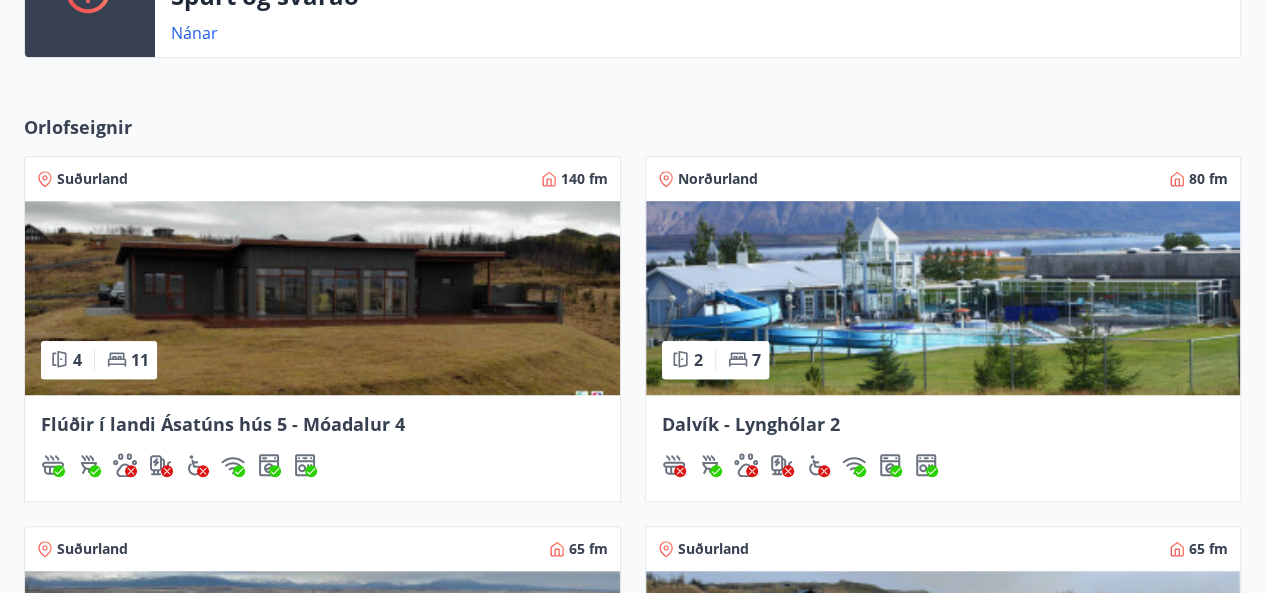 scroll, scrollTop: 600, scrollLeft: 0, axis: vertical 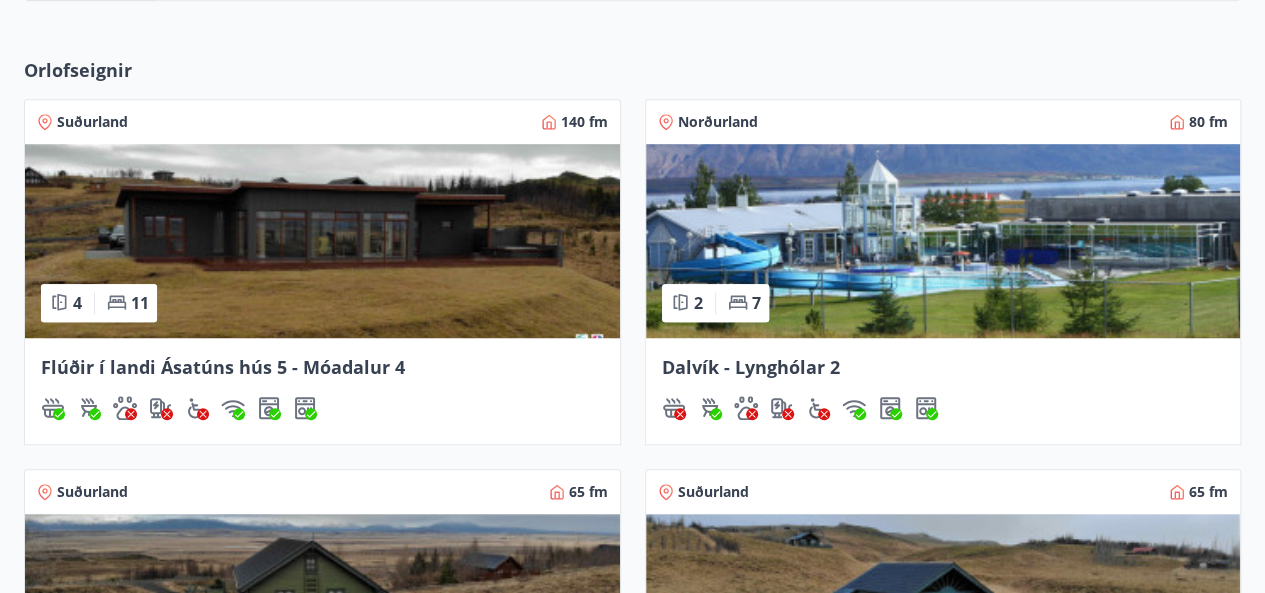 click on "Flúðir í landi Ásatúns hús 5 - Móadalur 4" at bounding box center (223, 367) 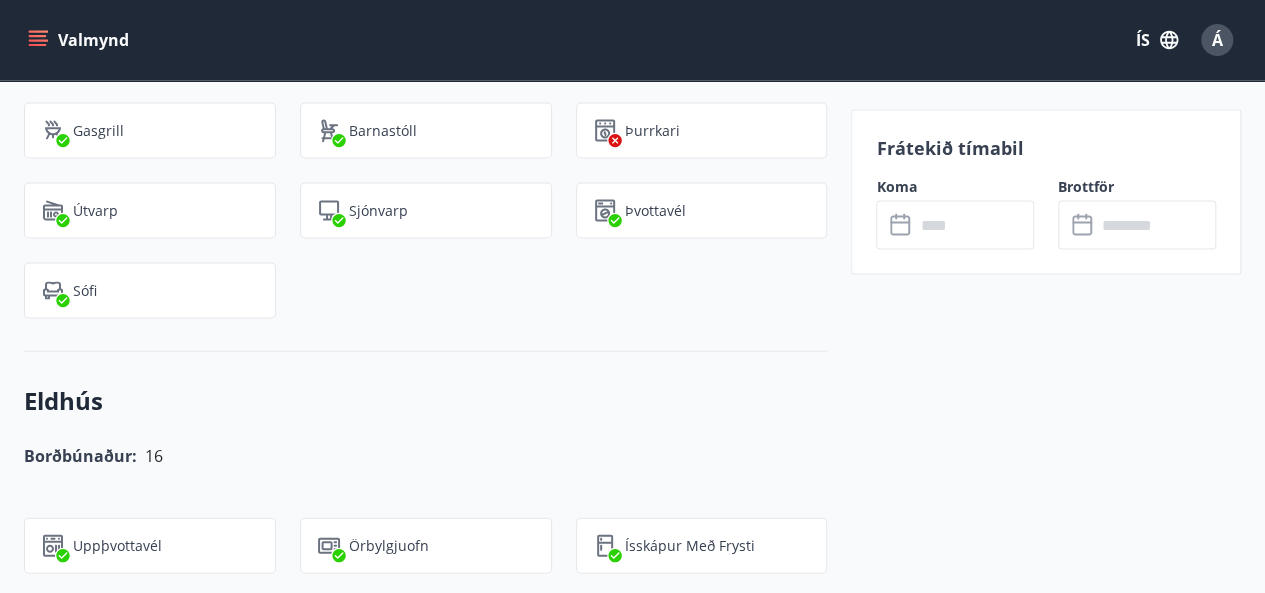 scroll, scrollTop: 1800, scrollLeft: 0, axis: vertical 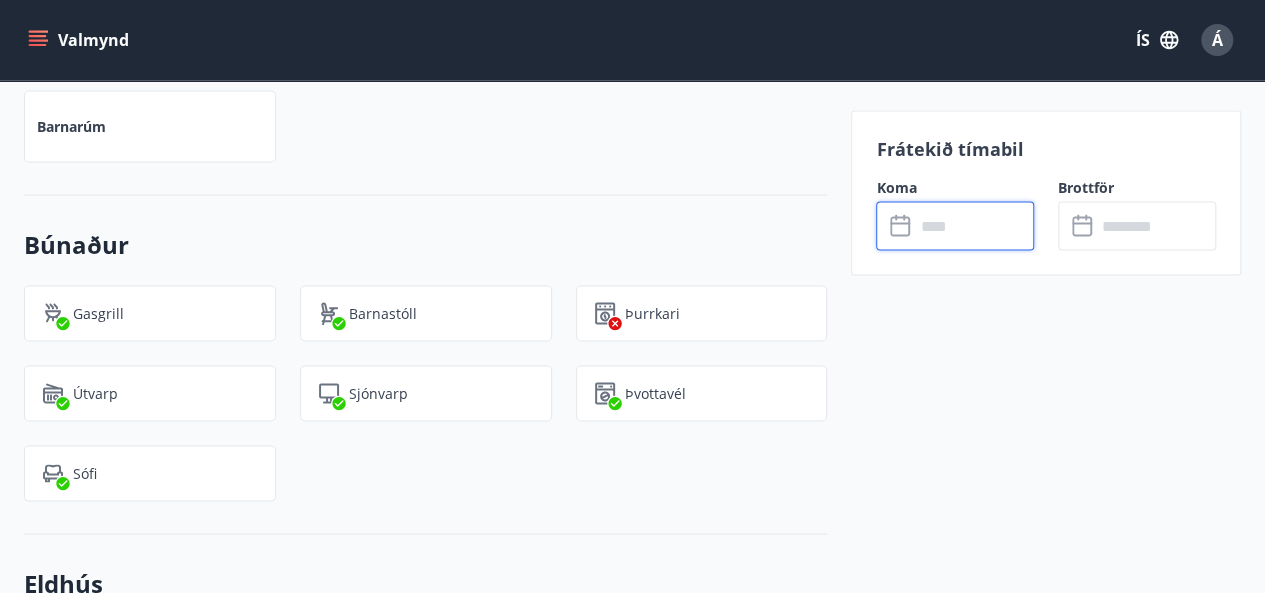 click at bounding box center (974, 225) 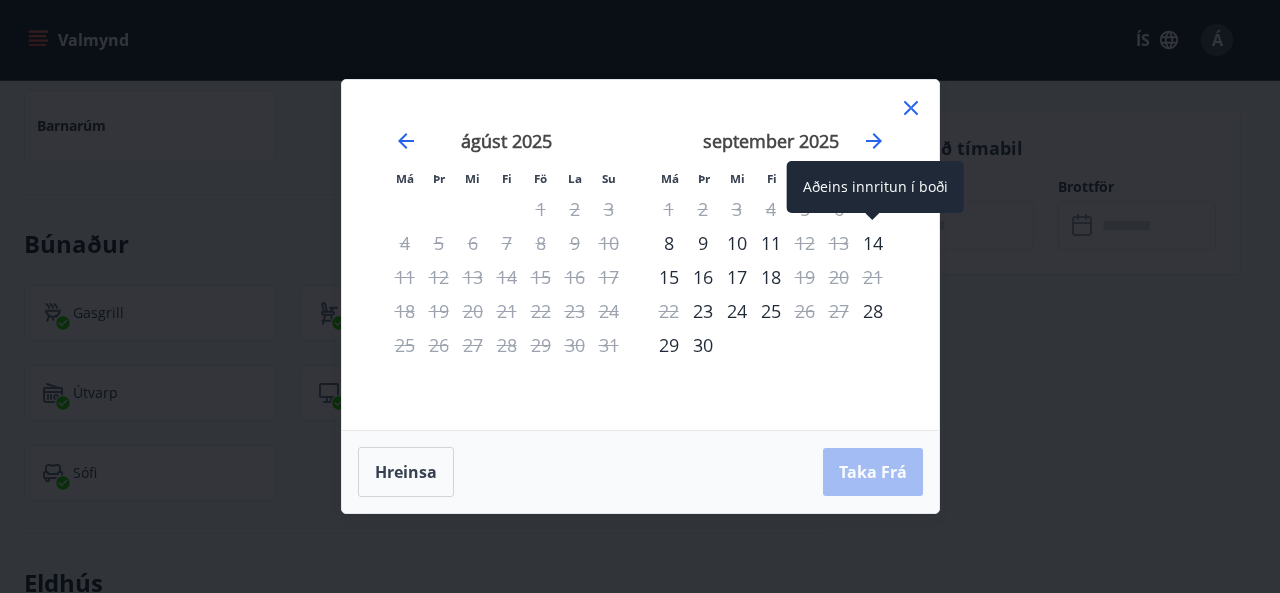 click on "14" at bounding box center [873, 243] 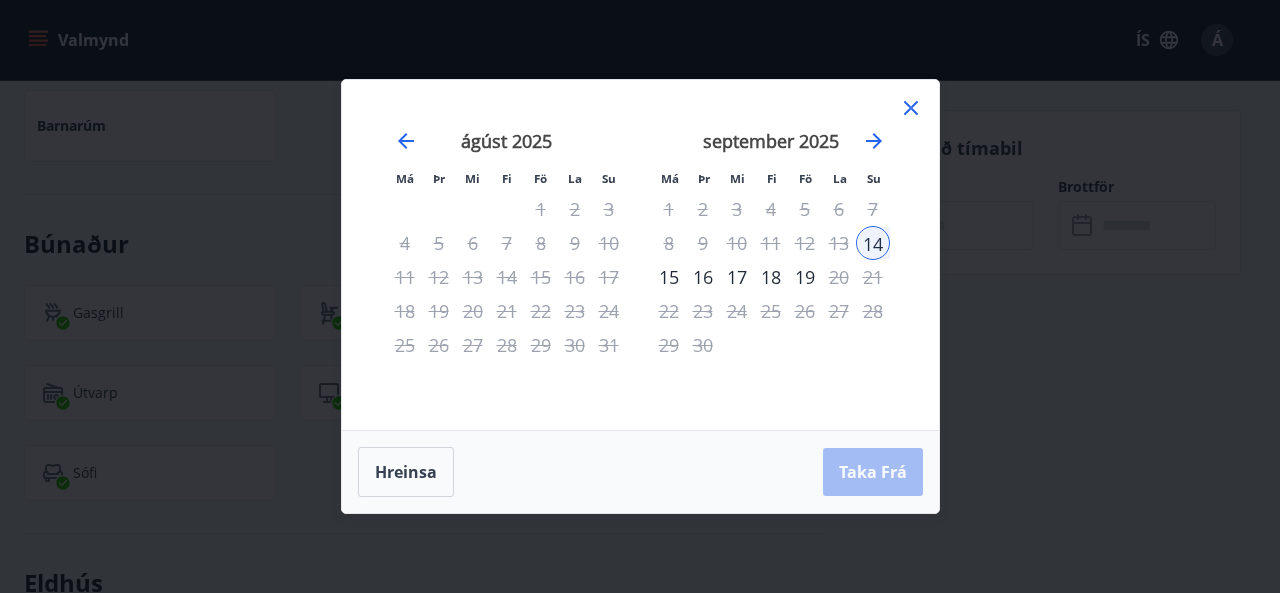 click on "16" at bounding box center [703, 277] 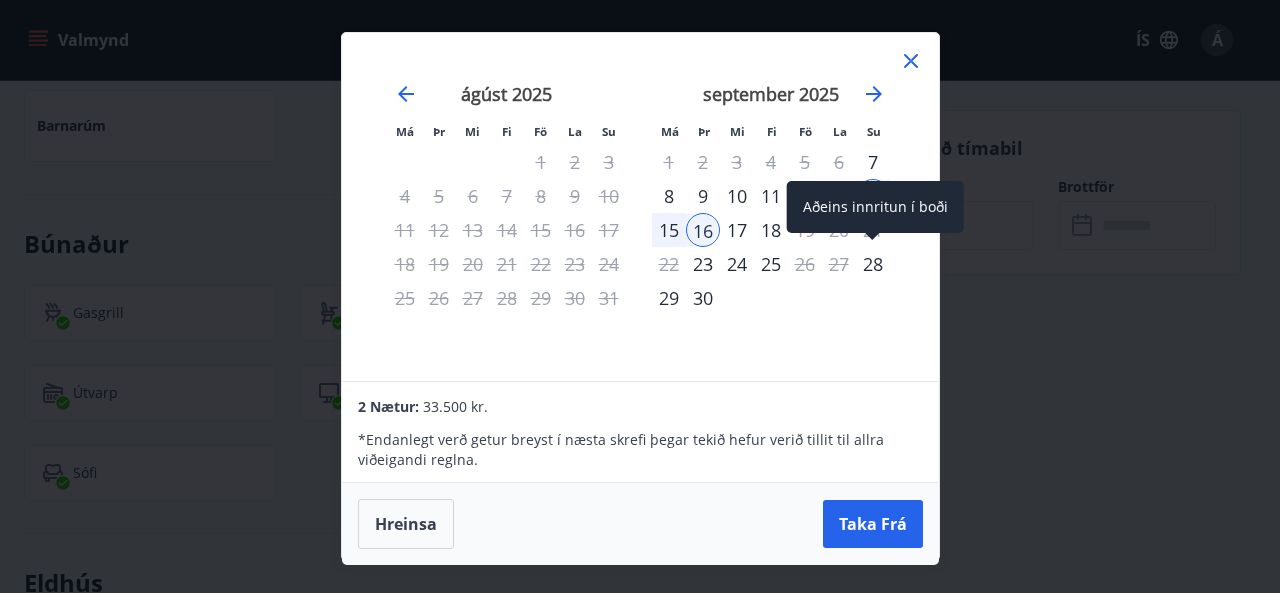 click on "28" at bounding box center (873, 264) 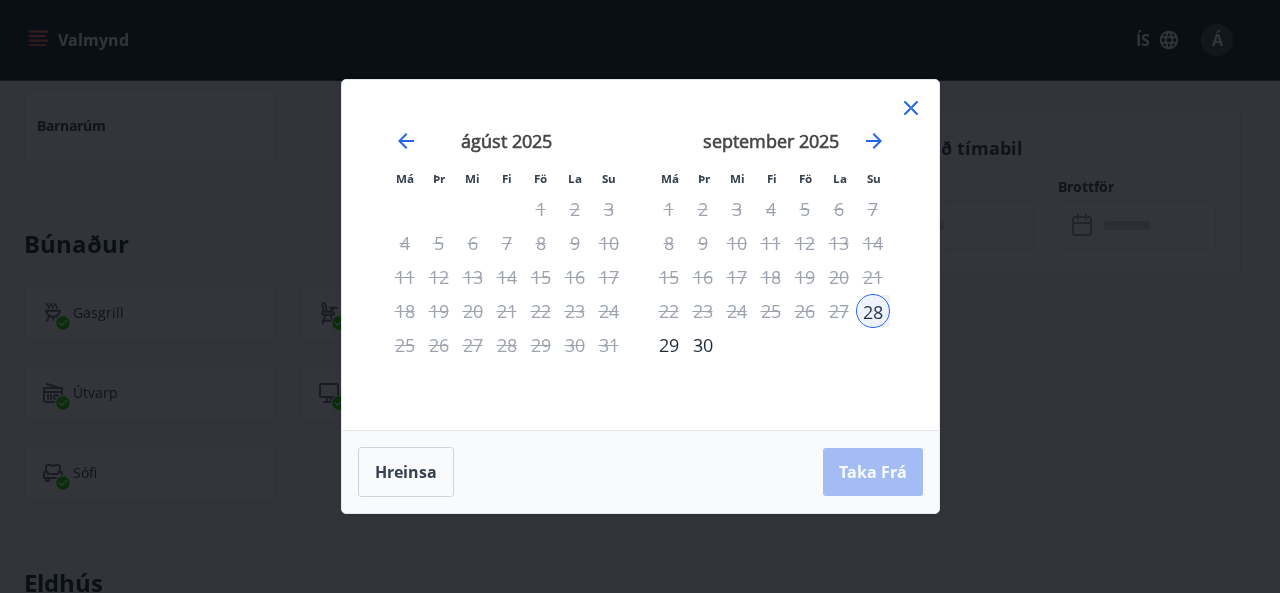 click on "30" at bounding box center (703, 345) 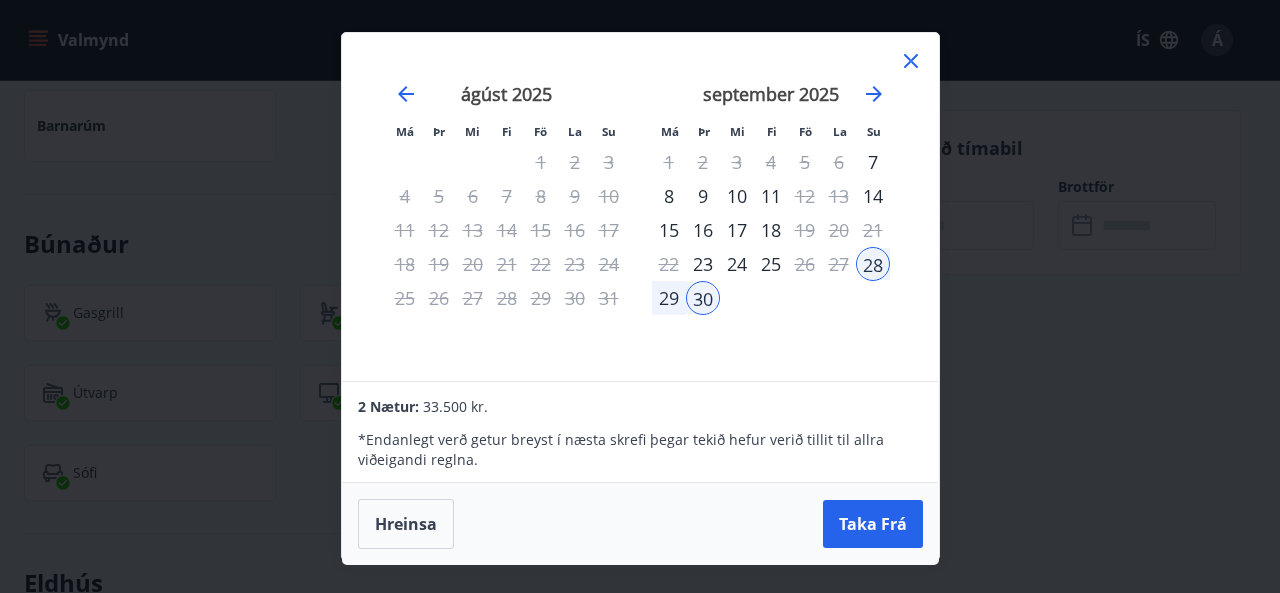 click on "29" at bounding box center (669, 298) 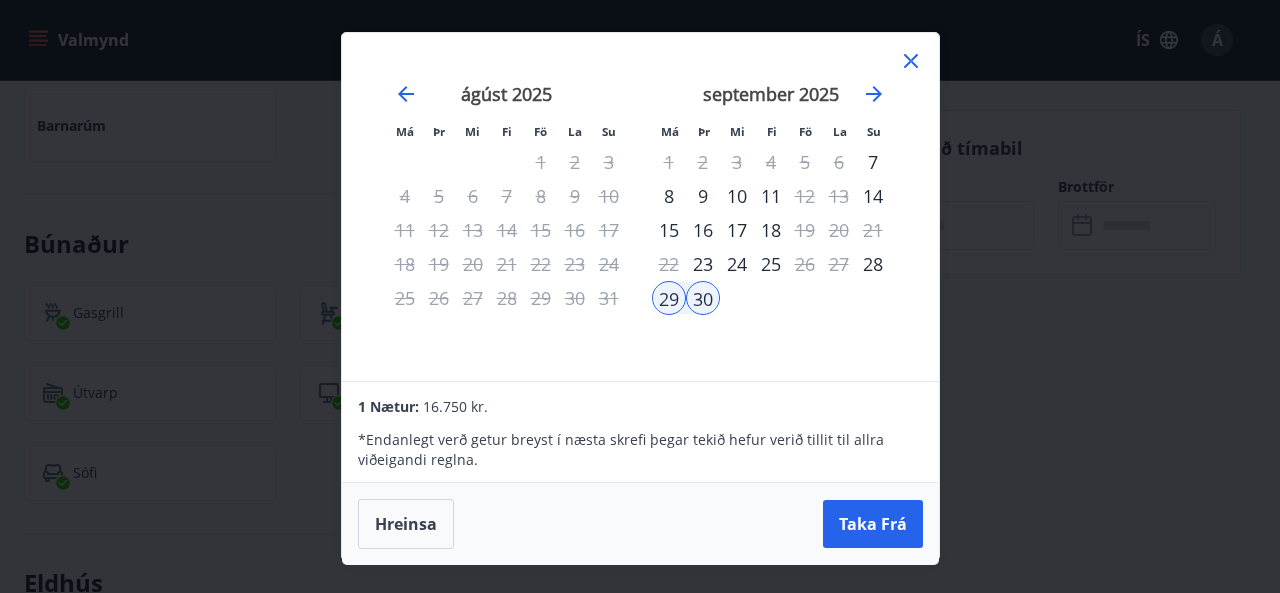 click on "30" at bounding box center [703, 298] 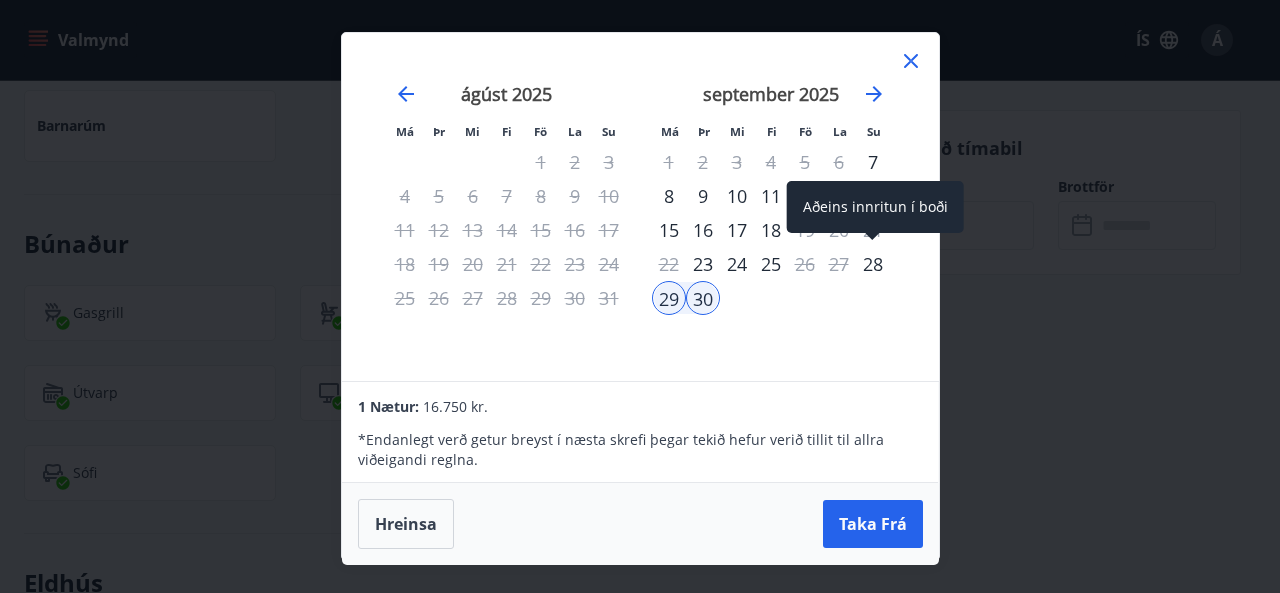 click on "28" at bounding box center [873, 264] 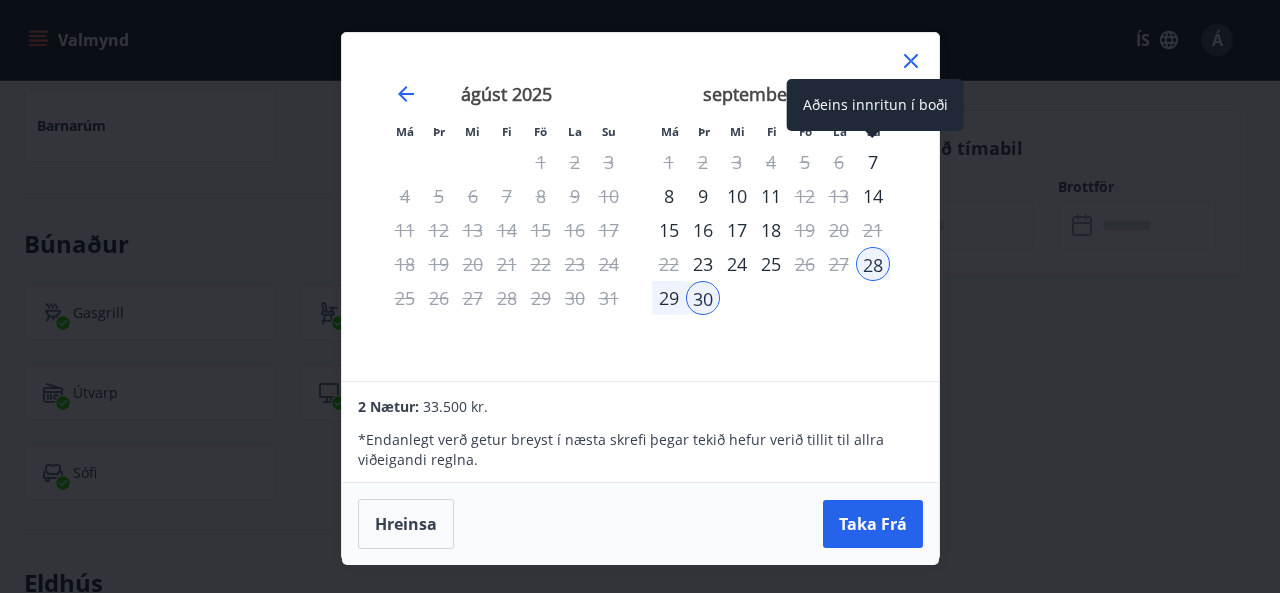 click on "7" at bounding box center (873, 162) 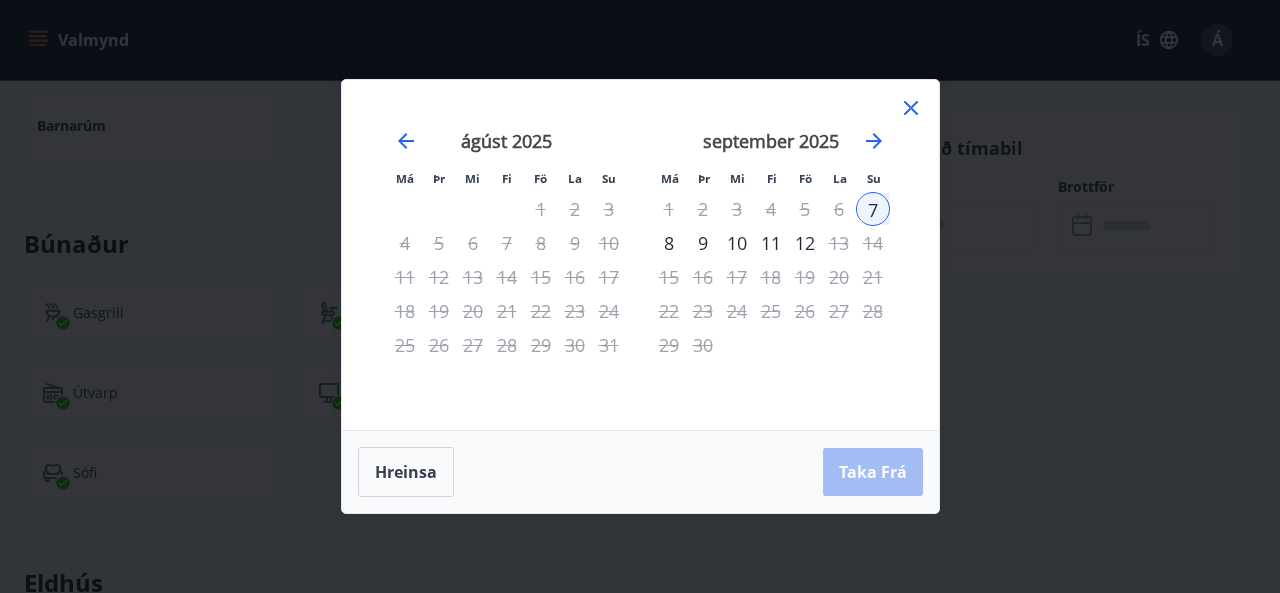 click on "8" at bounding box center (669, 243) 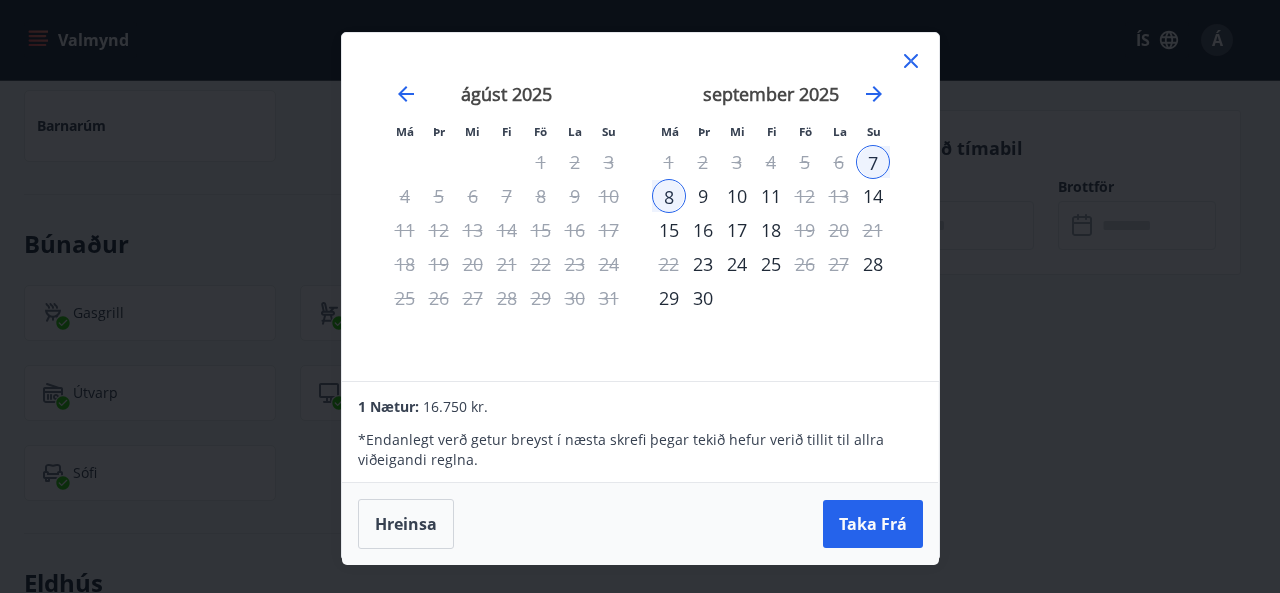 click on "9" at bounding box center (703, 196) 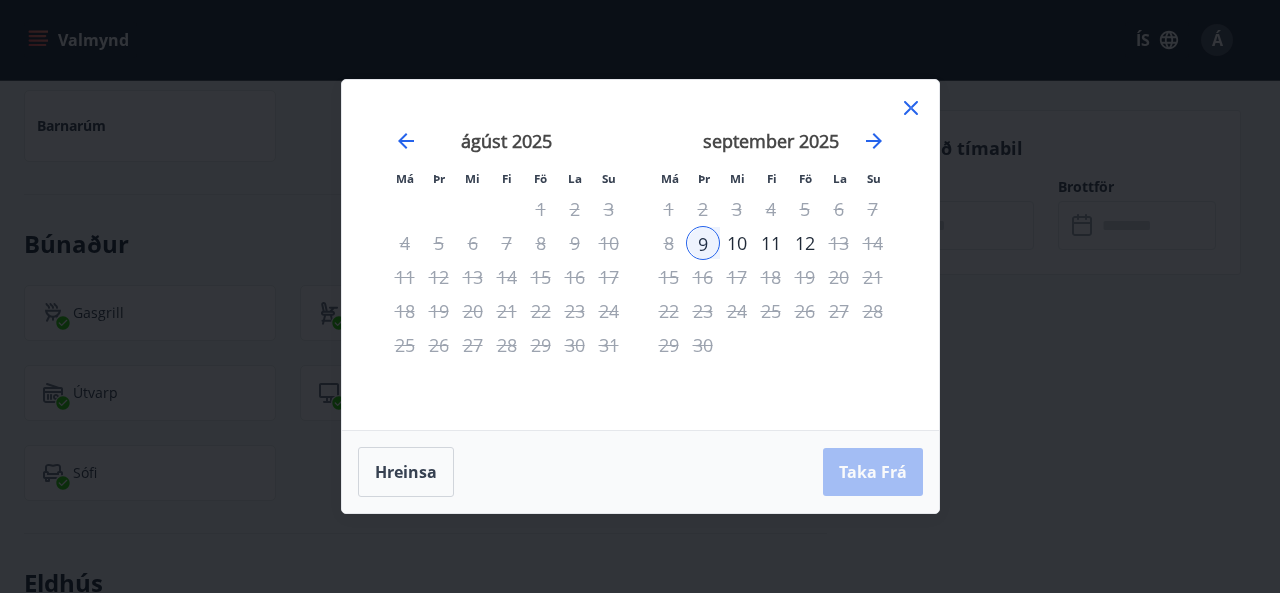 click on "10" at bounding box center [737, 243] 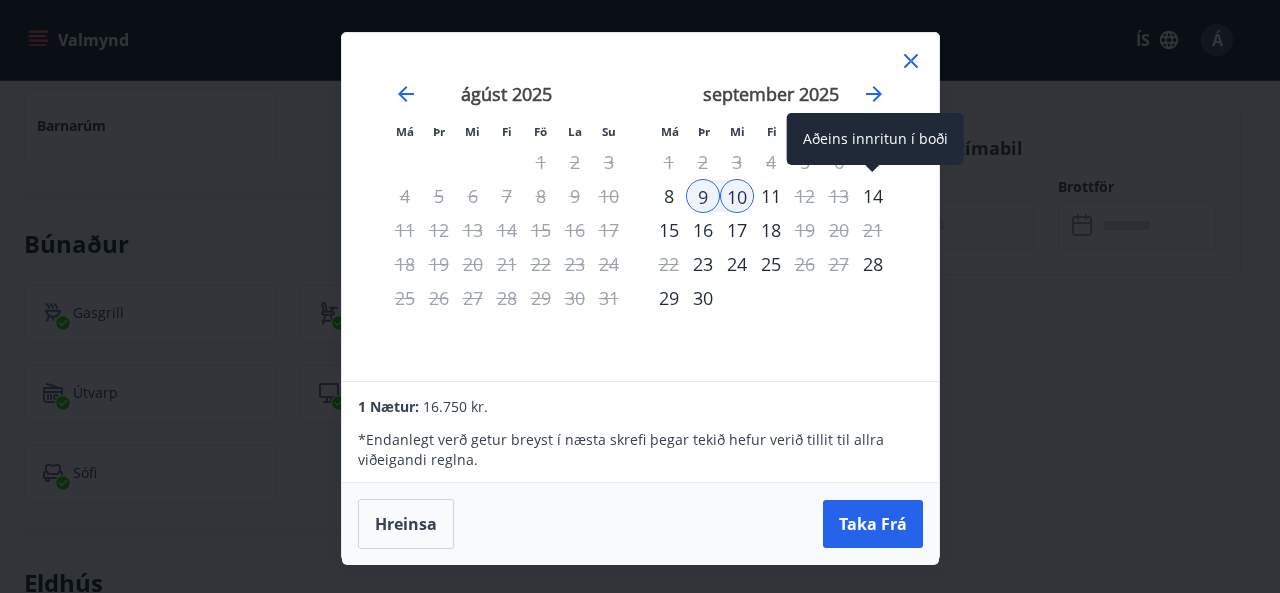 click on "Aðeins innritun í boði" at bounding box center (875, 139) 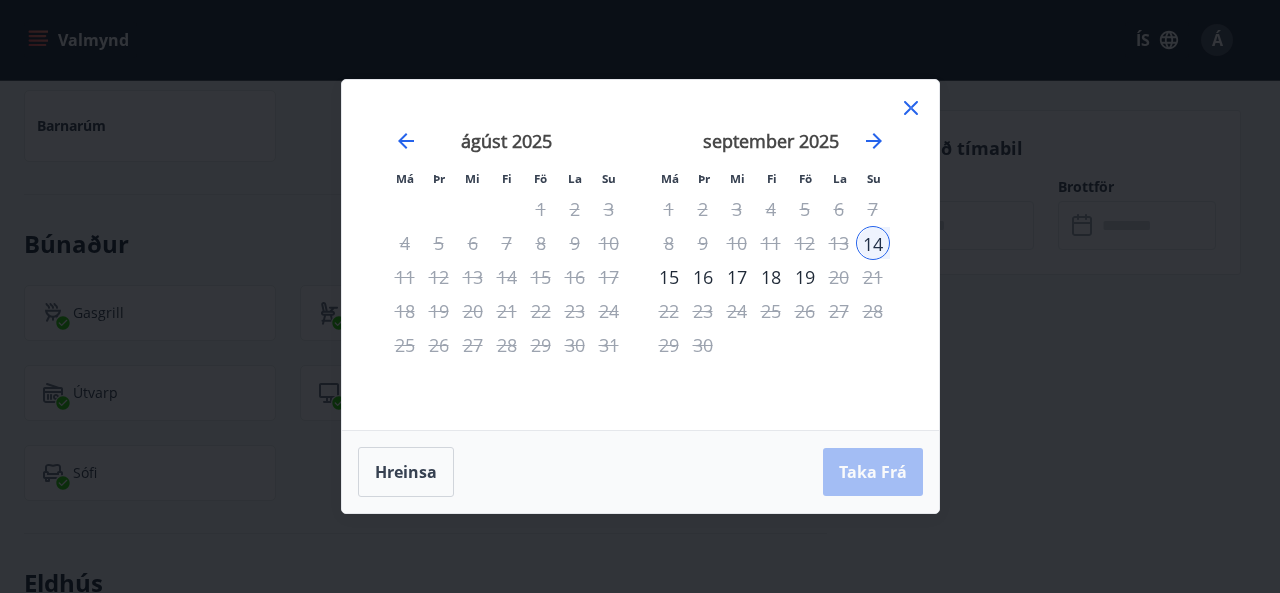 click on "16" at bounding box center [703, 277] 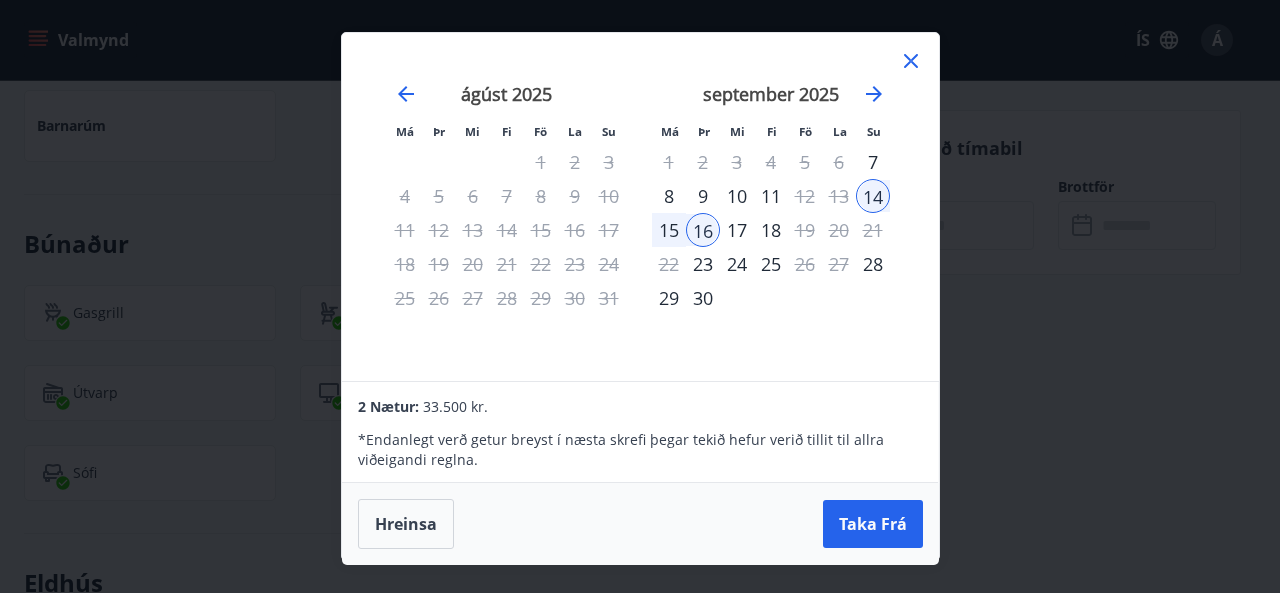 click on "september 2025 1 2 3 4 5 6 7 8 9 10 11 12 13 14 15 16 17 18 19 20 21 22 23 24 25 26 27 28 29 30" at bounding box center (771, 221) 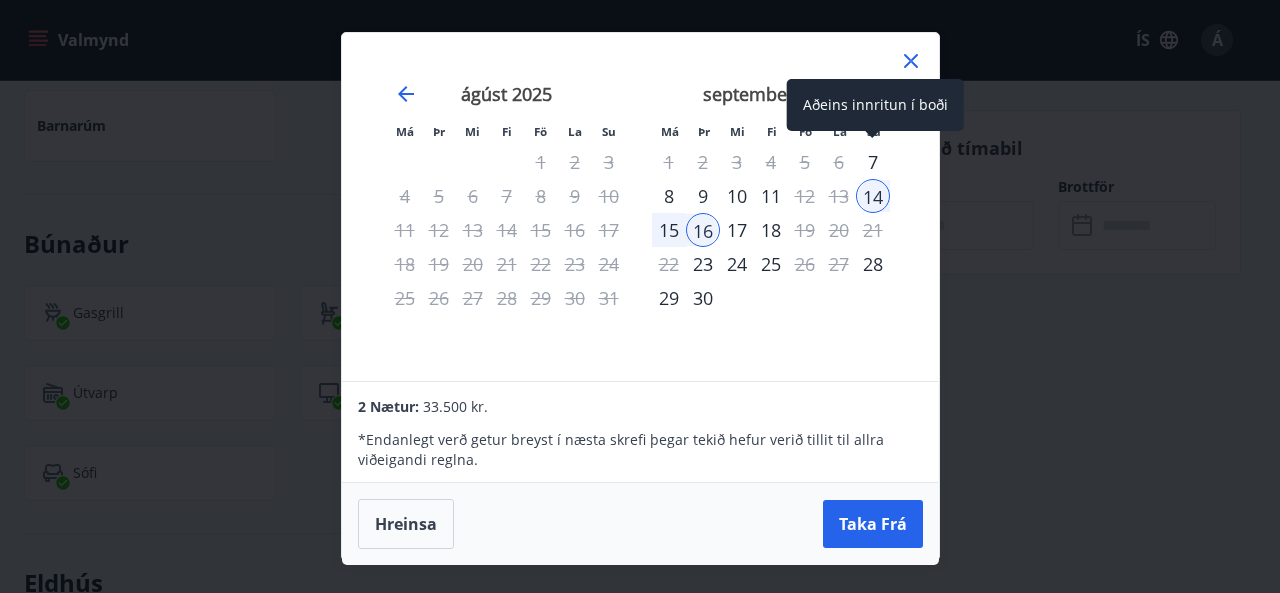 click on "7" at bounding box center (873, 162) 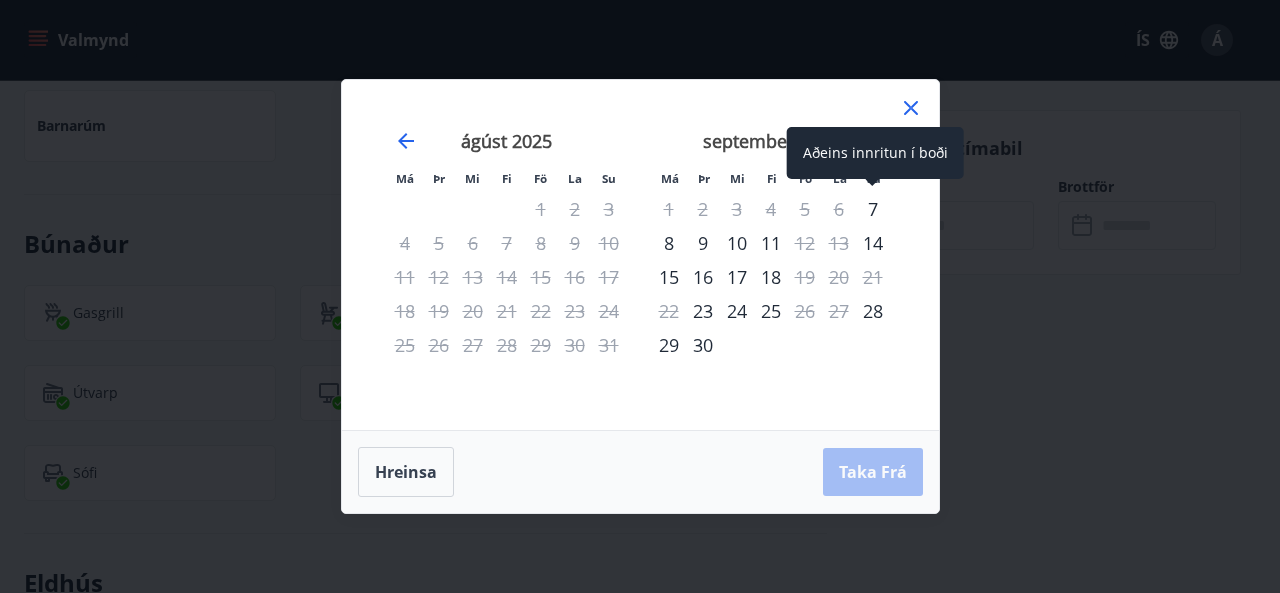 click on "7" at bounding box center (873, 209) 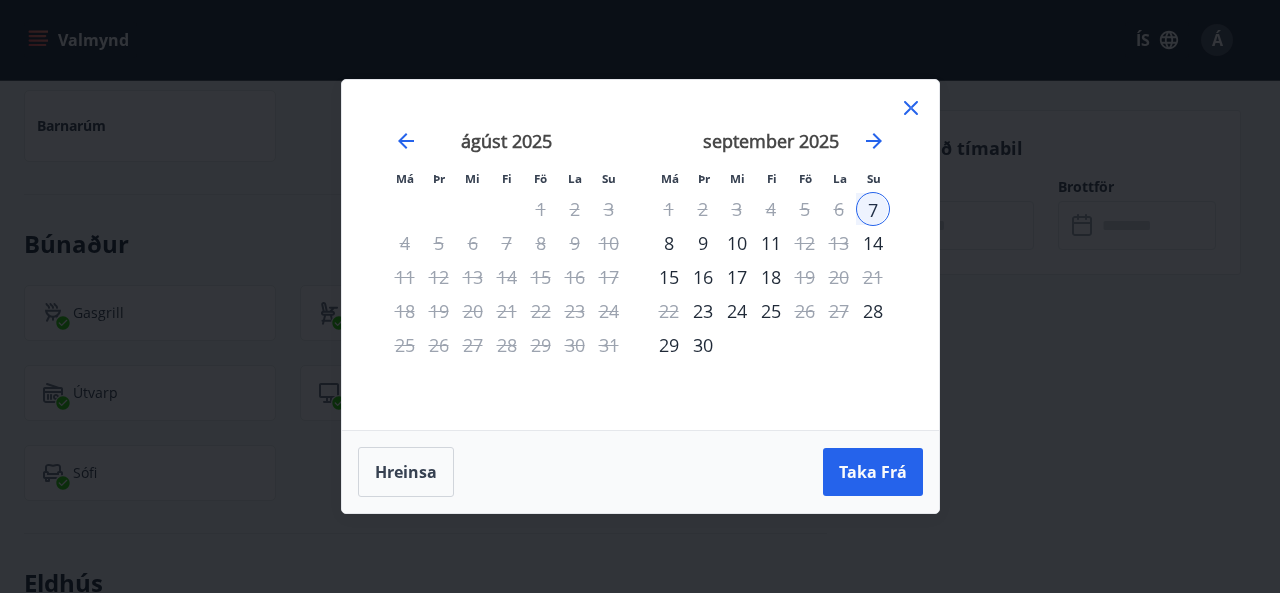 click on "9" at bounding box center [703, 243] 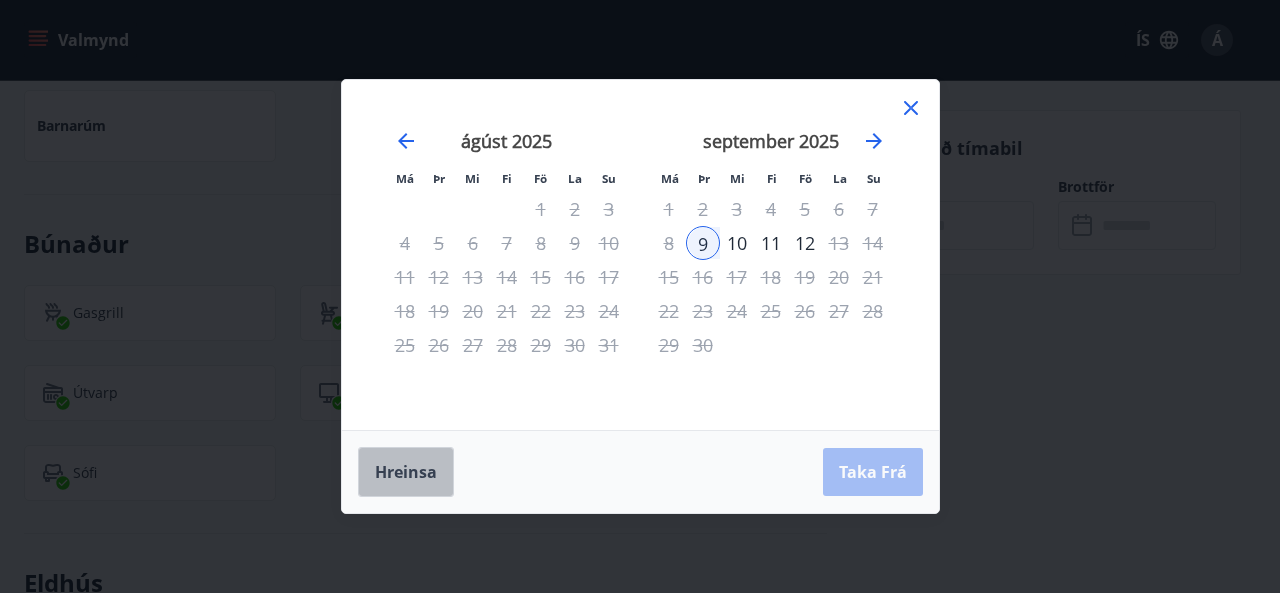 click on "Hreinsa" at bounding box center (406, 472) 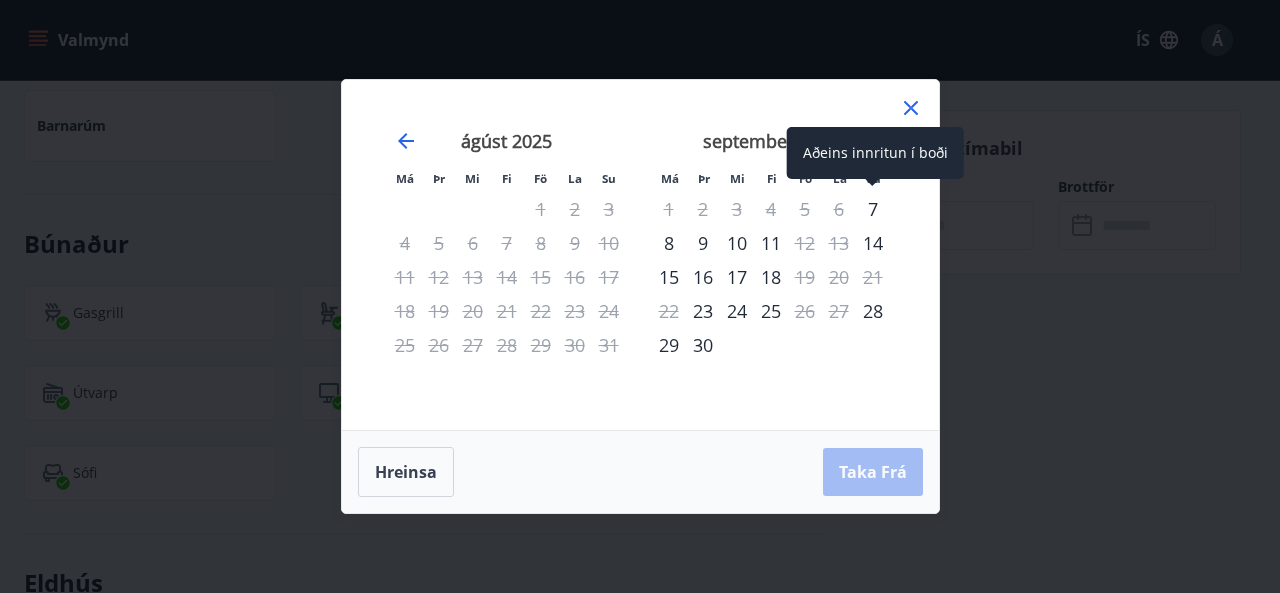 click on "7" at bounding box center [873, 209] 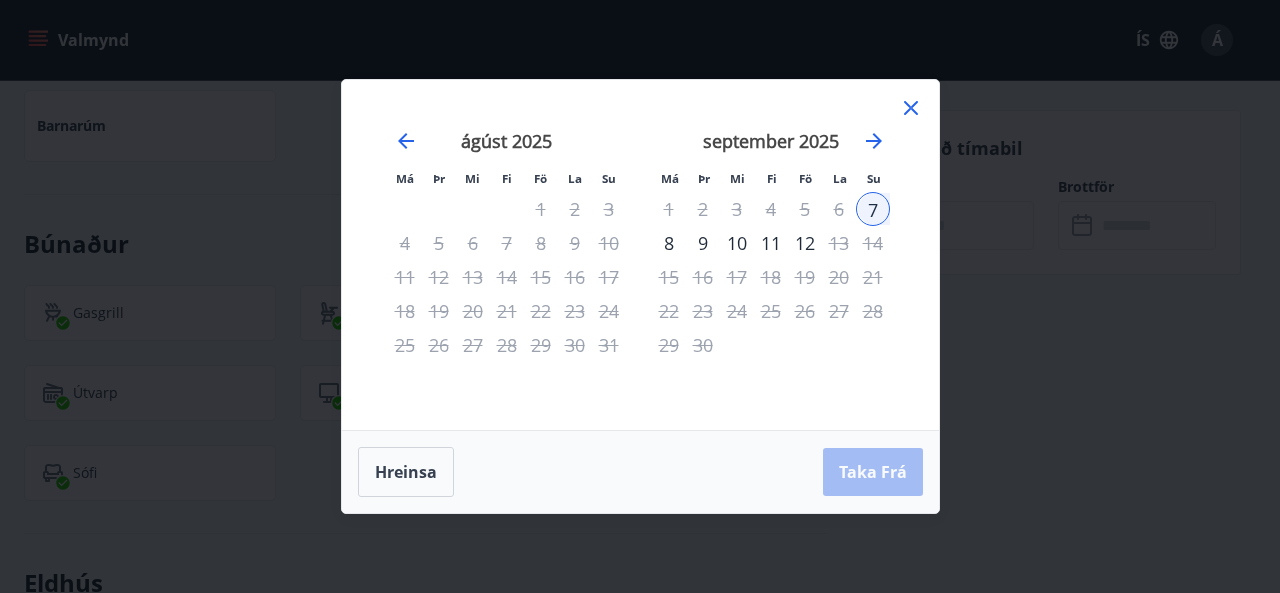 click on "9" at bounding box center [703, 243] 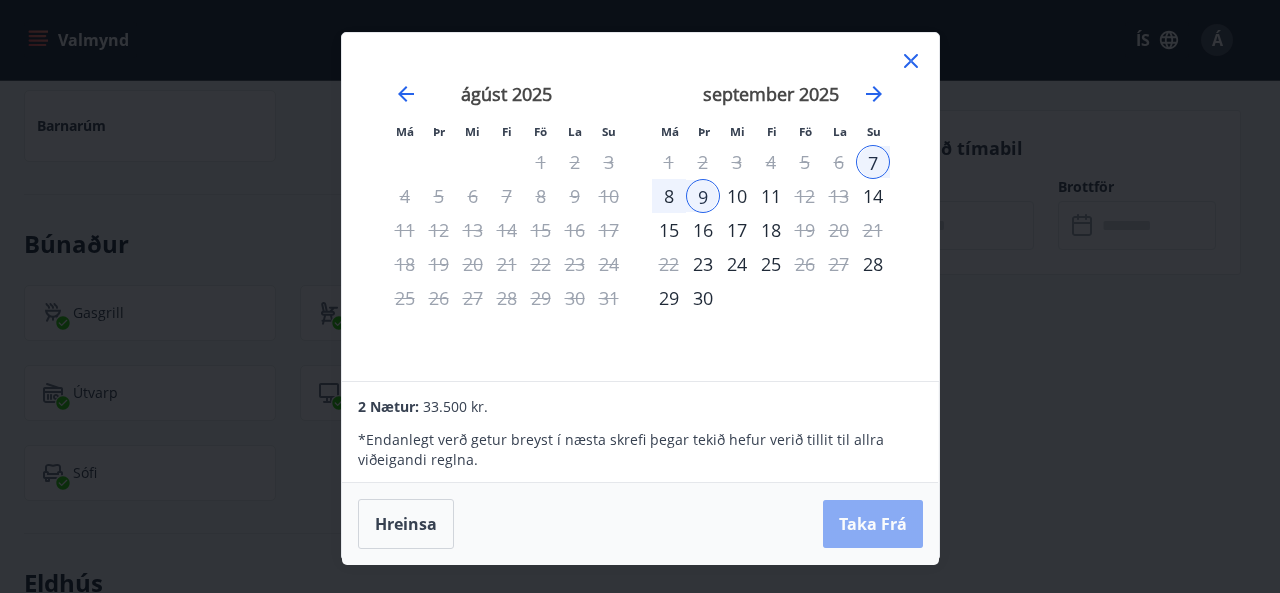 click on "Taka Frá" at bounding box center (873, 524) 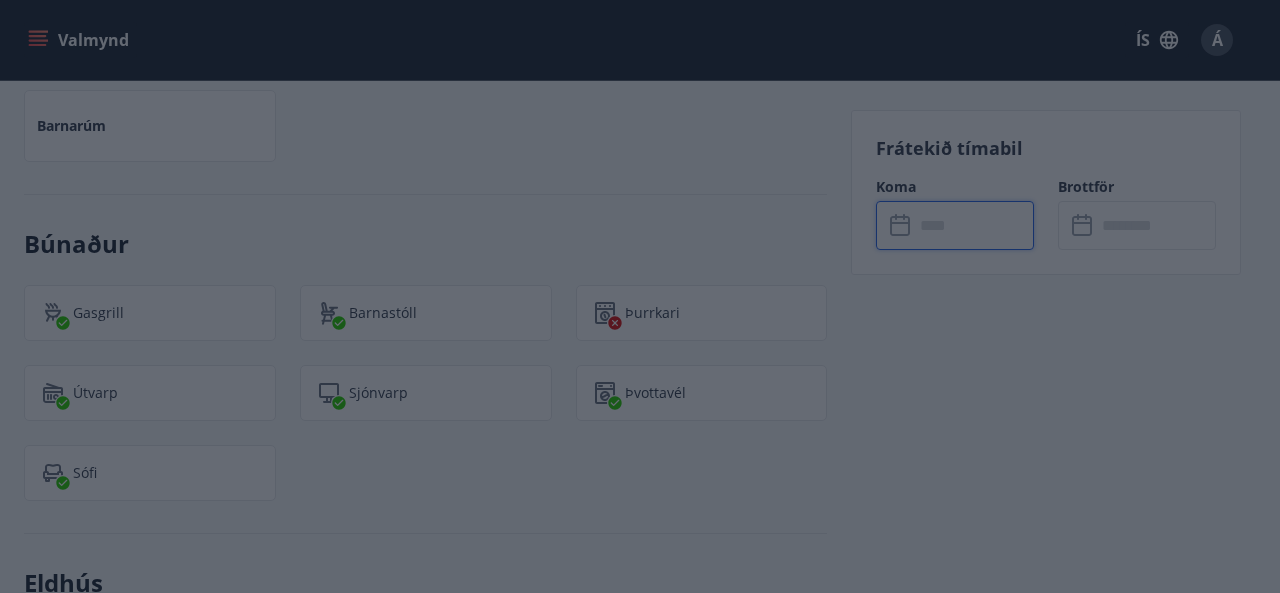 type on "******" 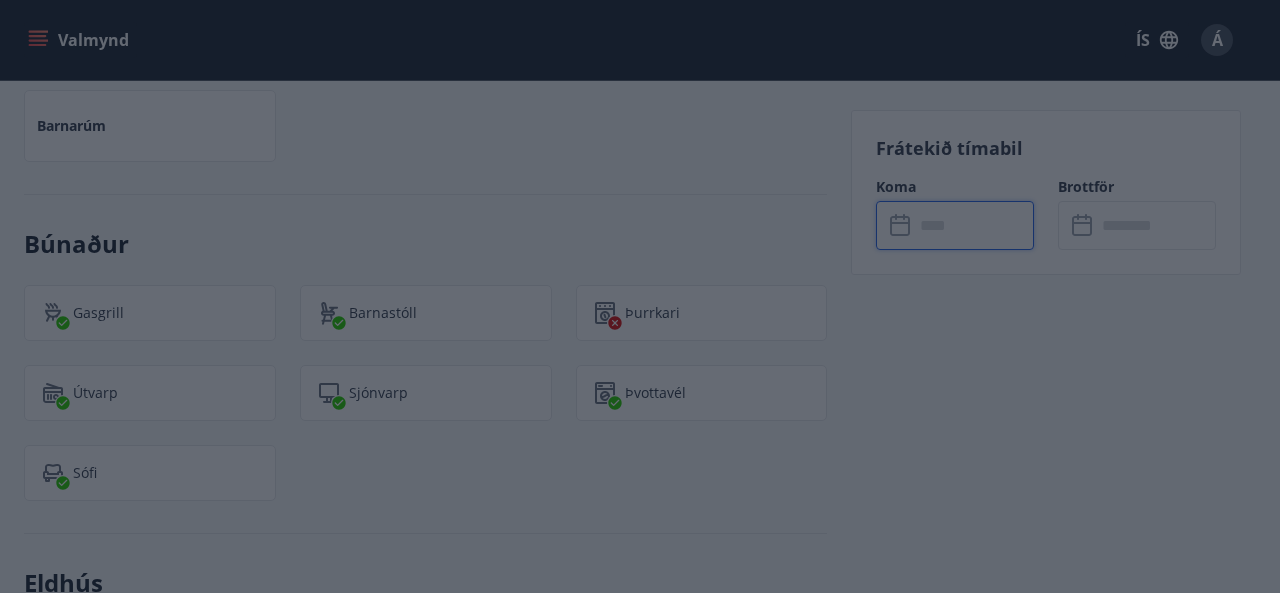 type on "******" 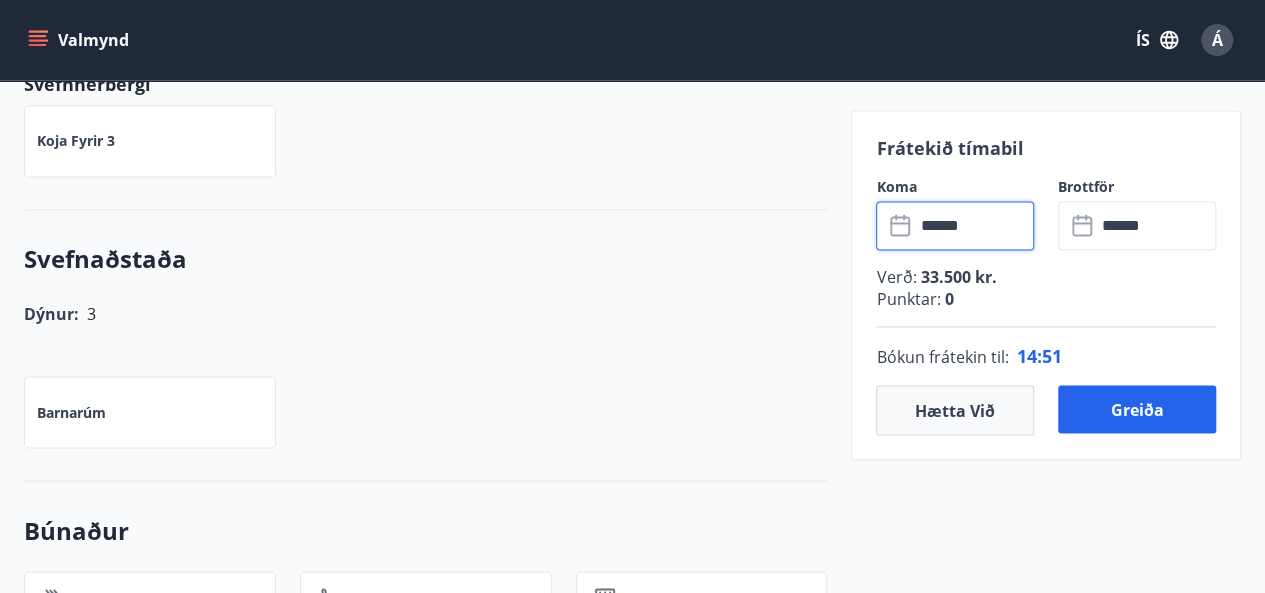 scroll, scrollTop: 1700, scrollLeft: 0, axis: vertical 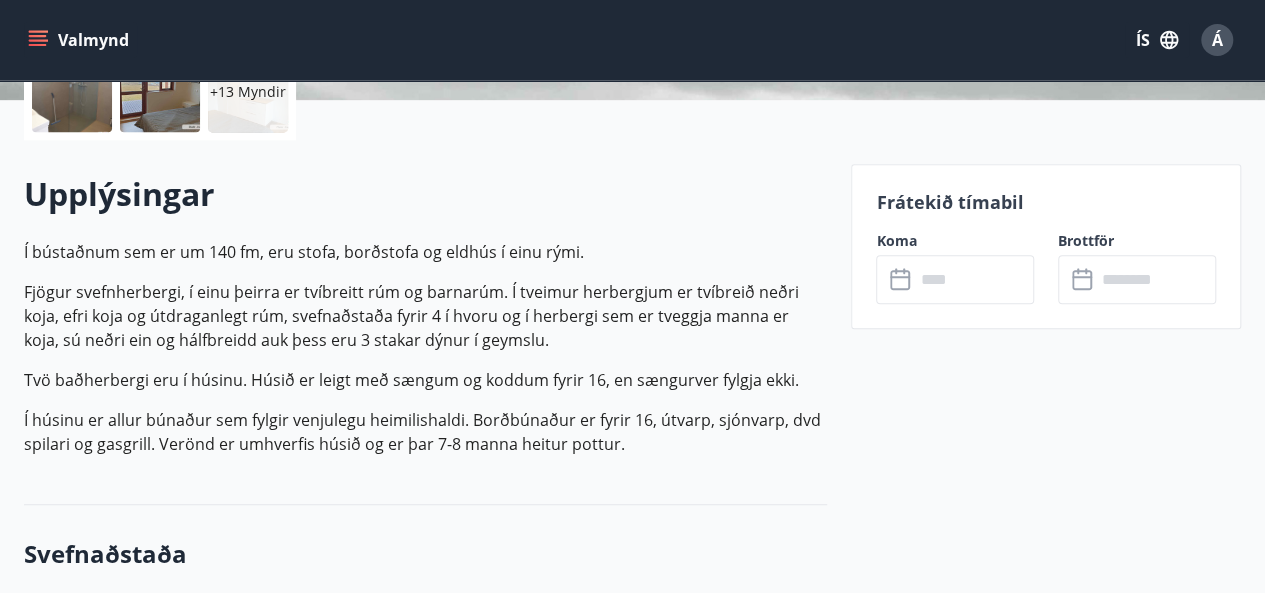 click 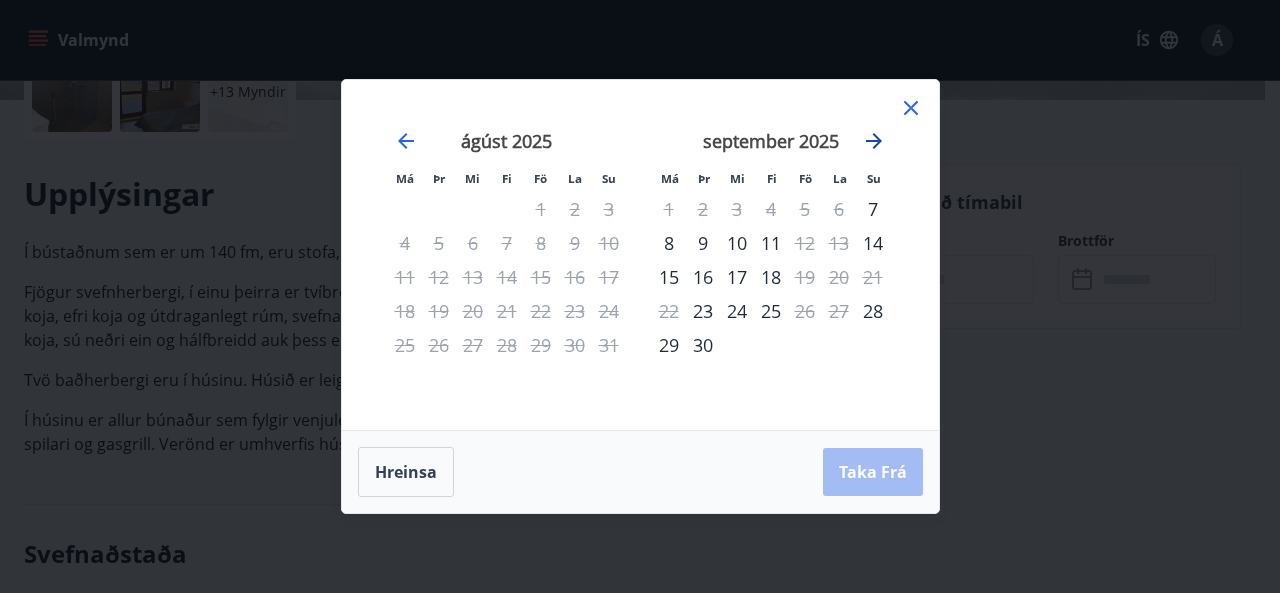 click 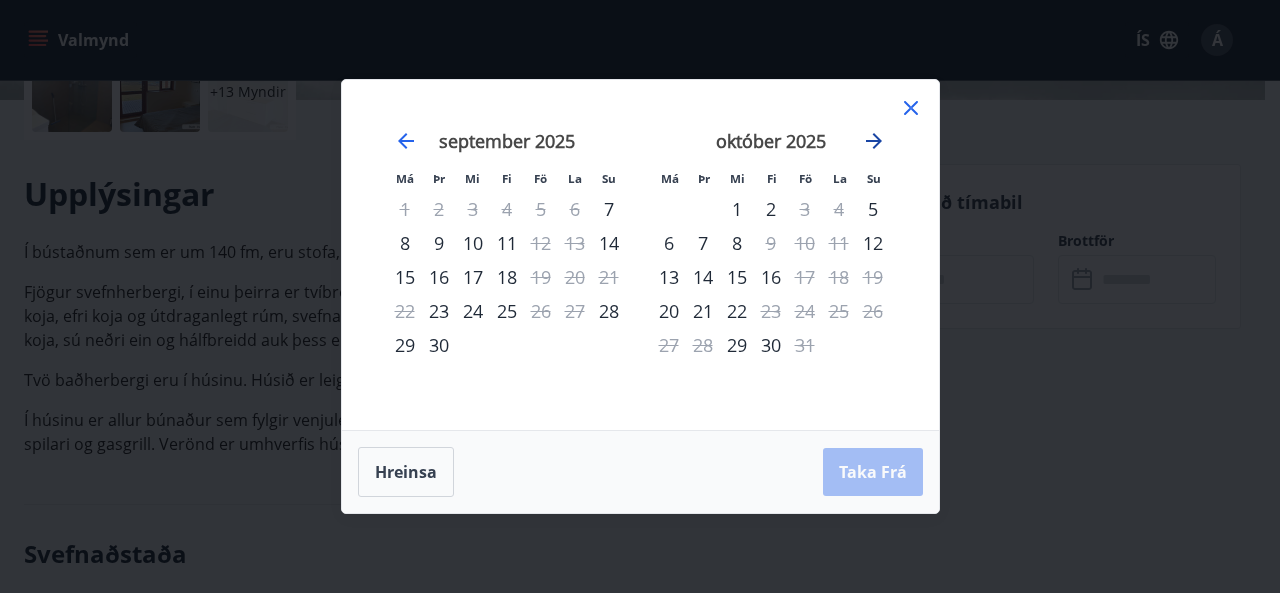 click 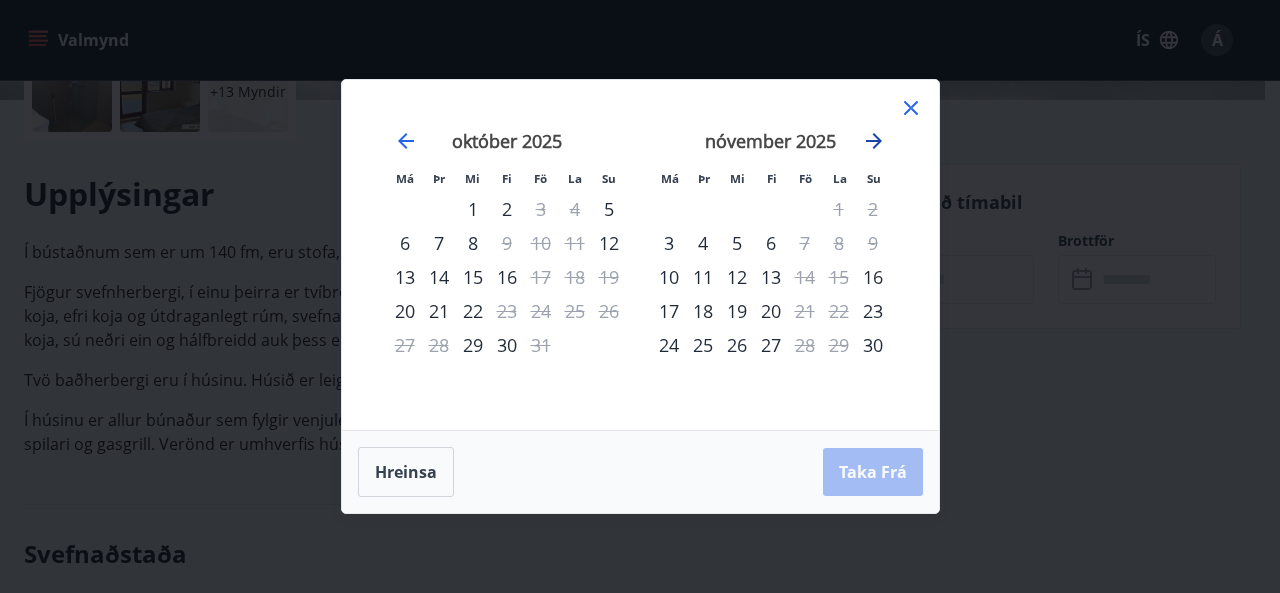 click 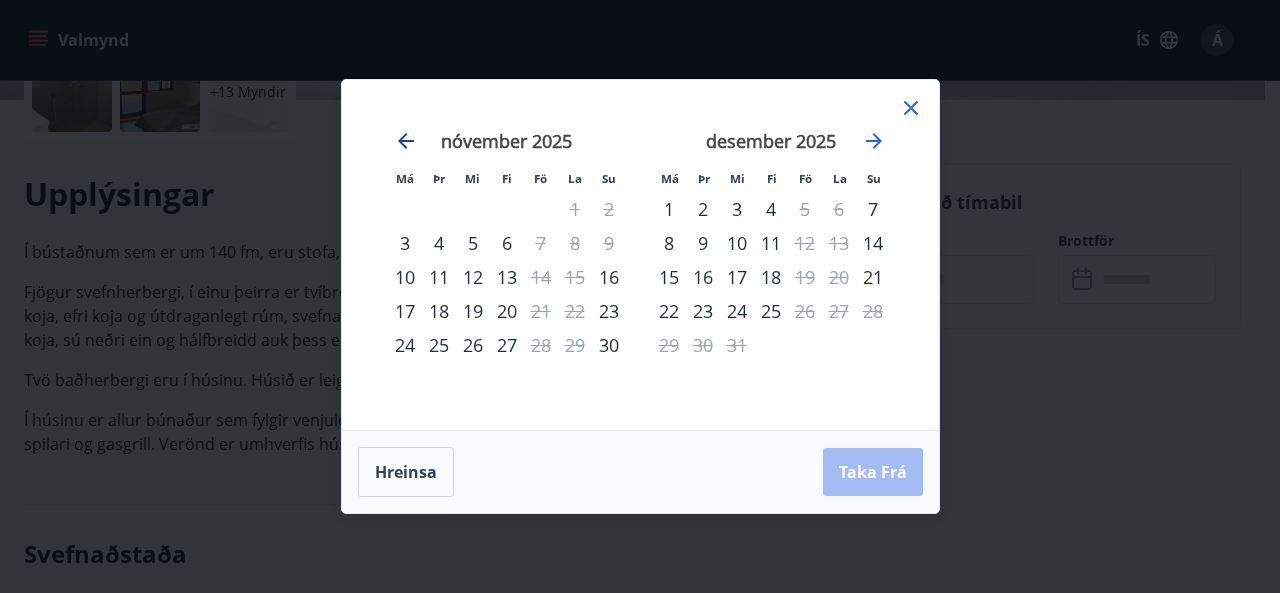 click 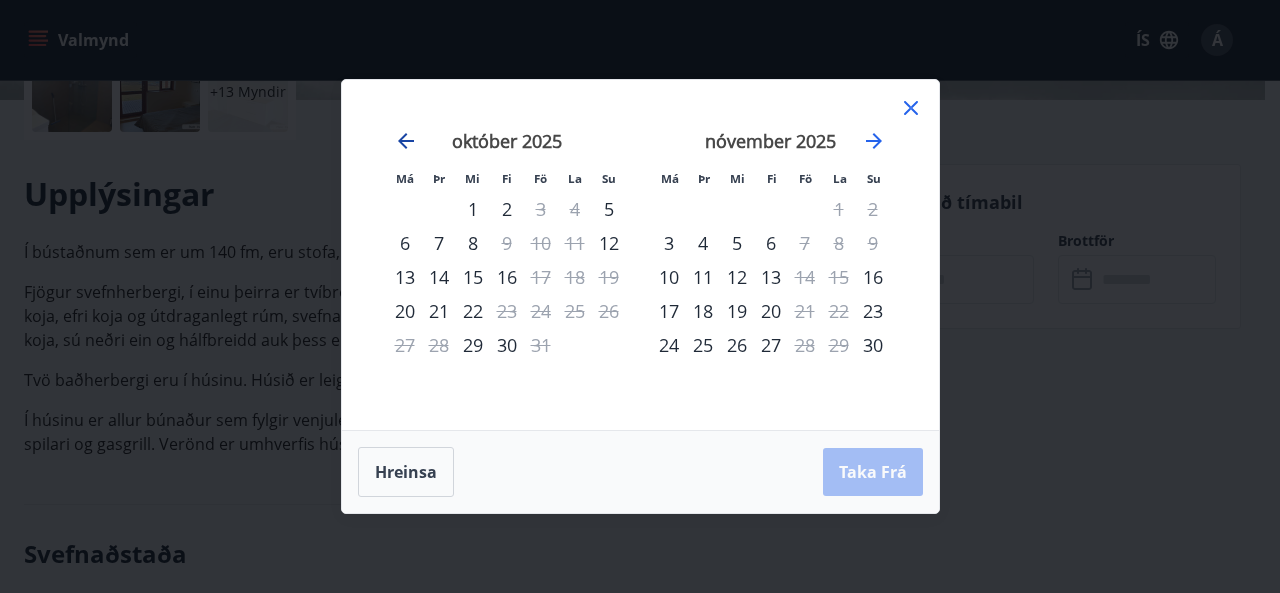 click 